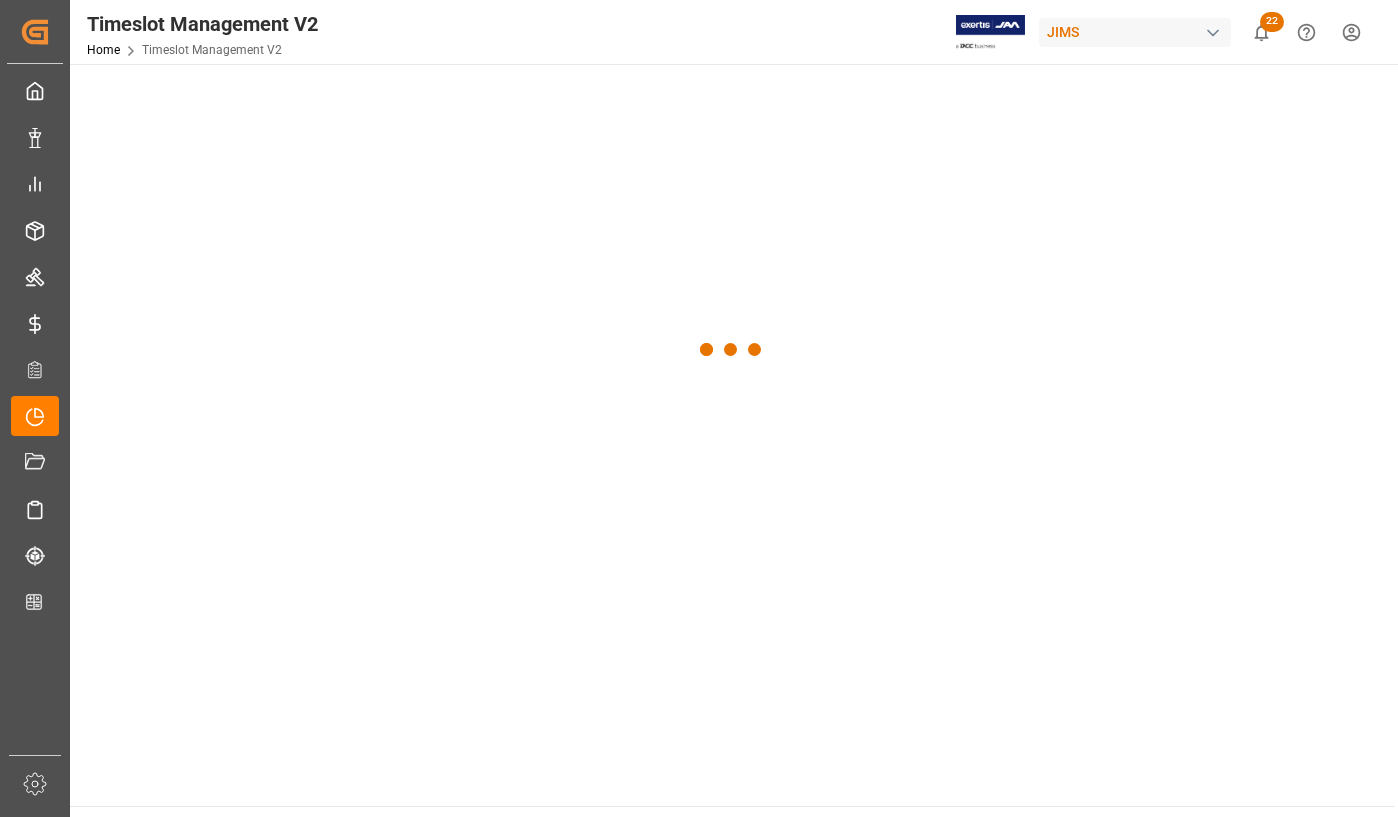 scroll, scrollTop: 0, scrollLeft: 0, axis: both 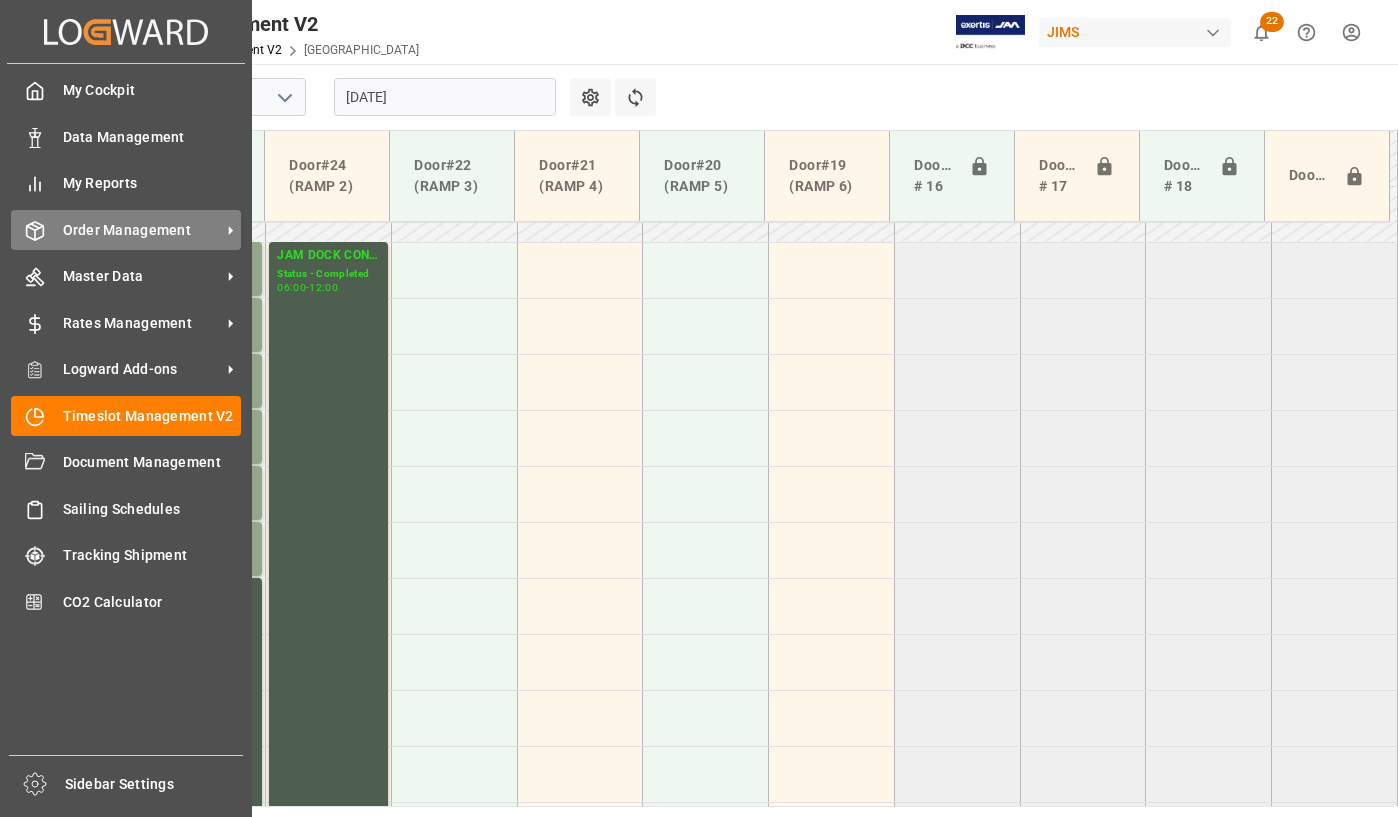click on "Order Management" at bounding box center [142, 230] 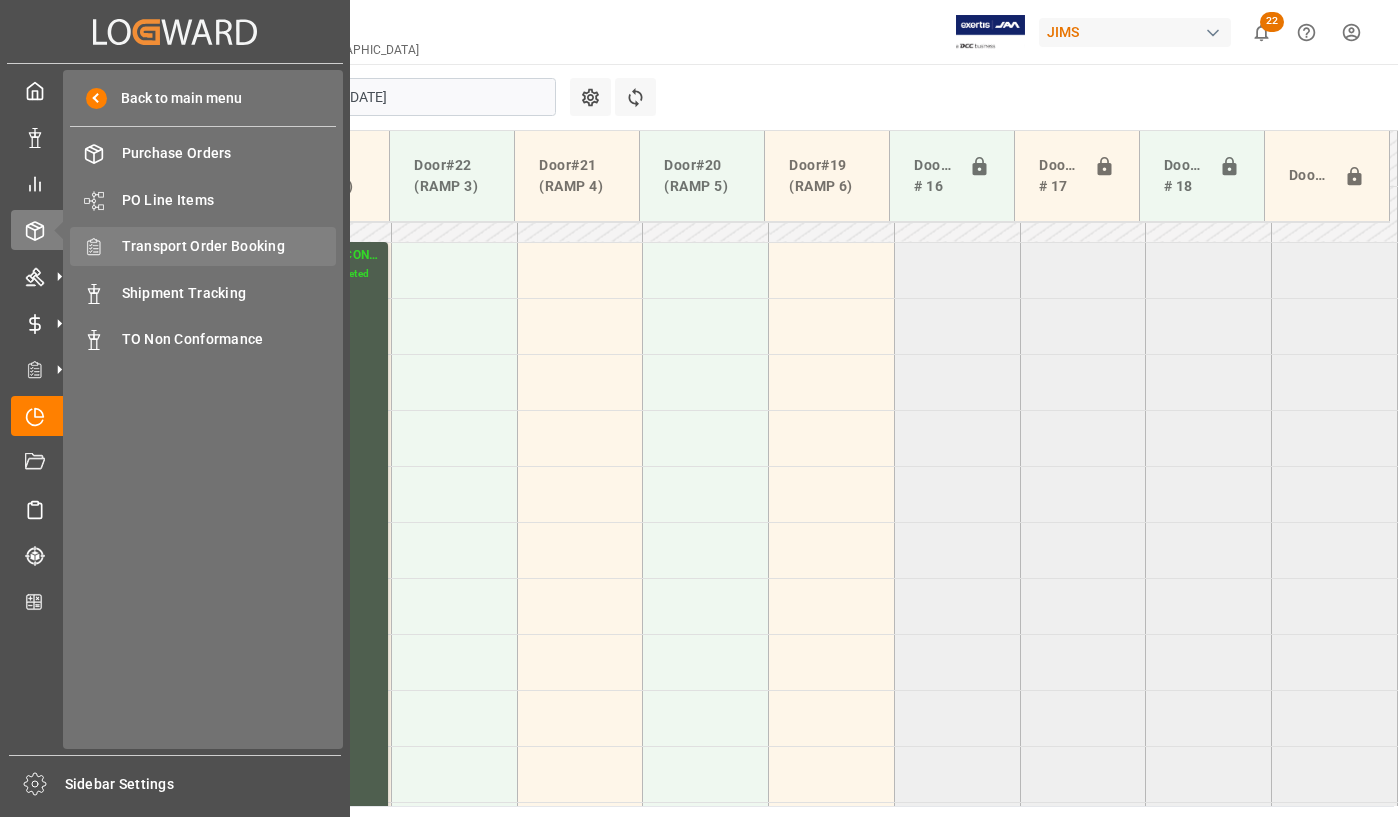 click on "Transport Order Booking" at bounding box center (229, 246) 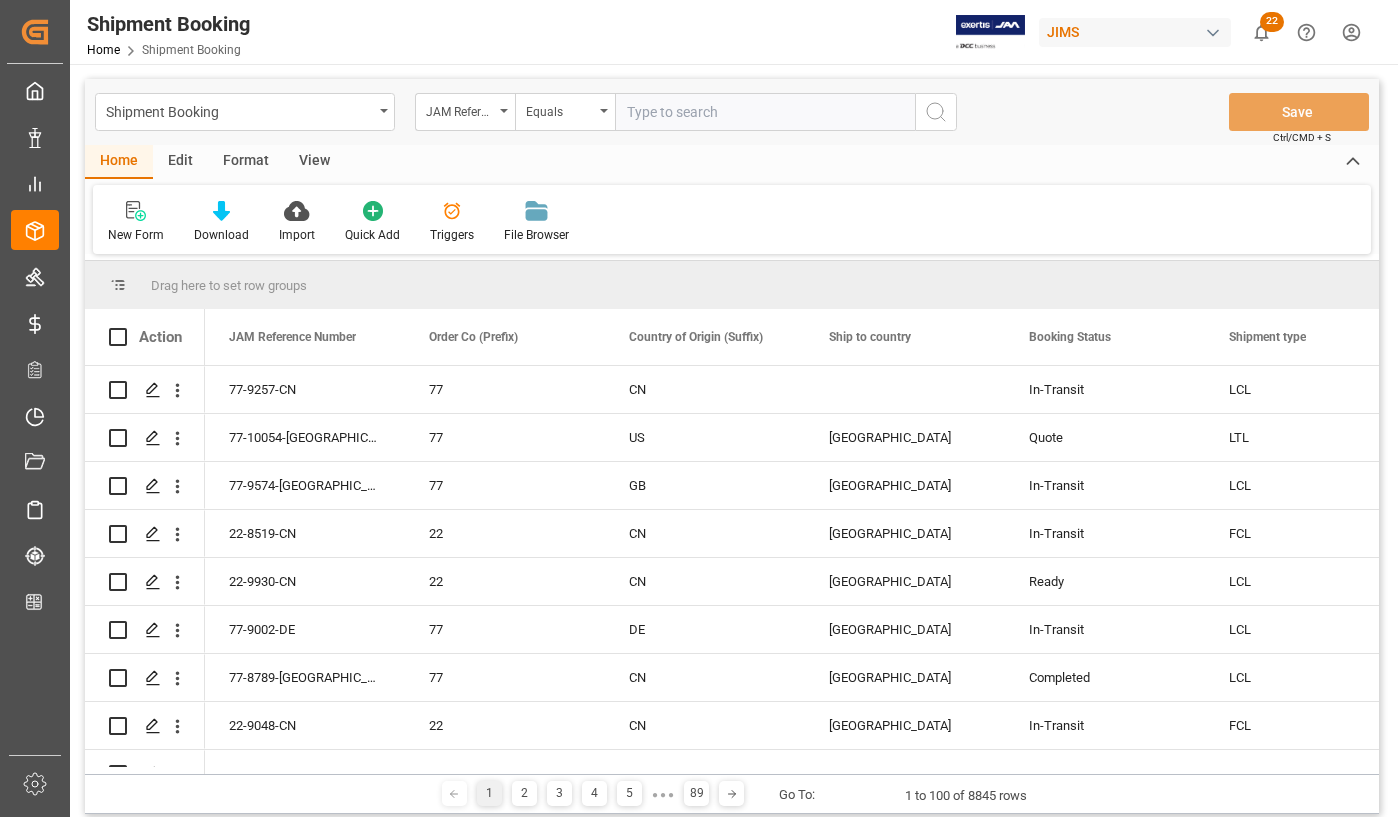 click at bounding box center (765, 112) 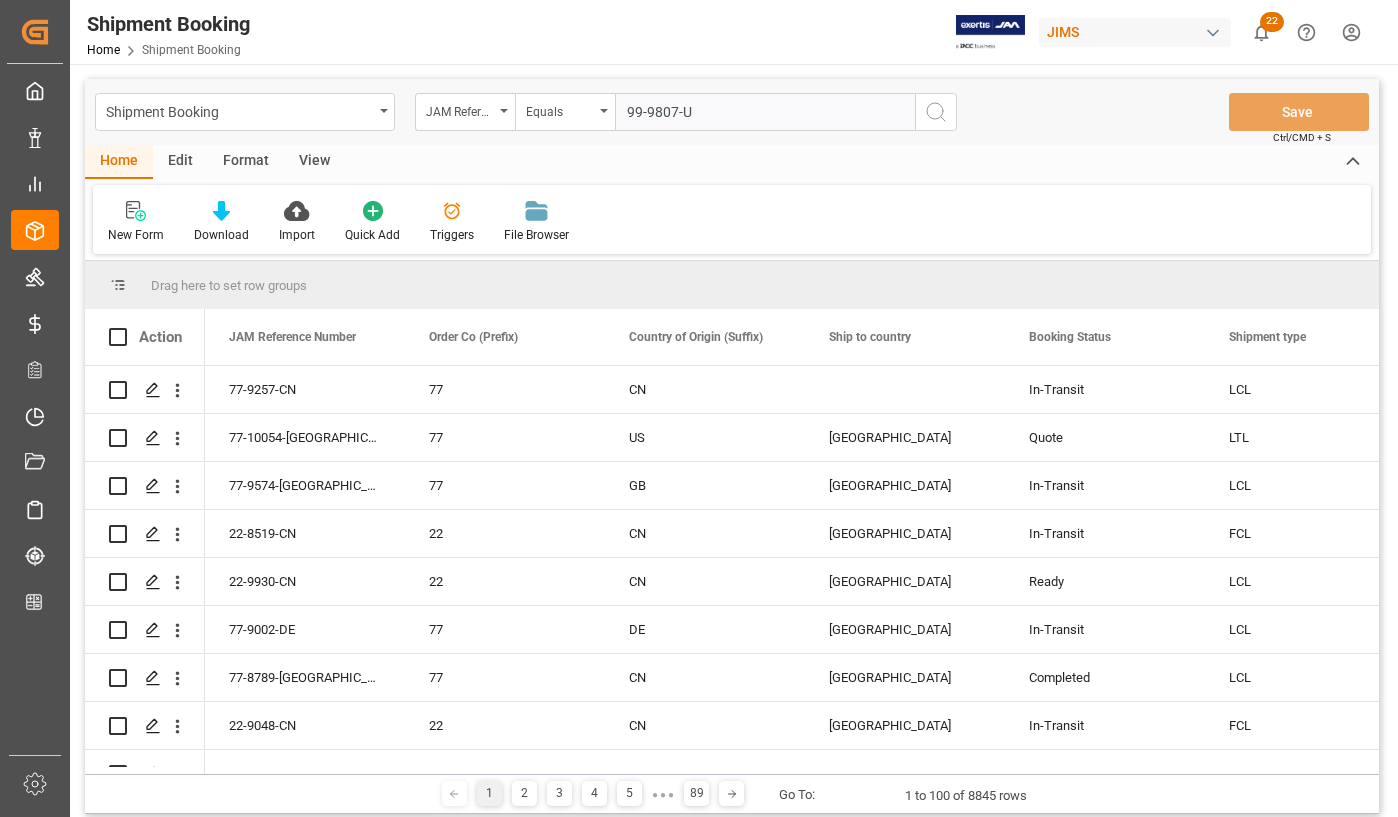 type on "99-9807-[GEOGRAPHIC_DATA]" 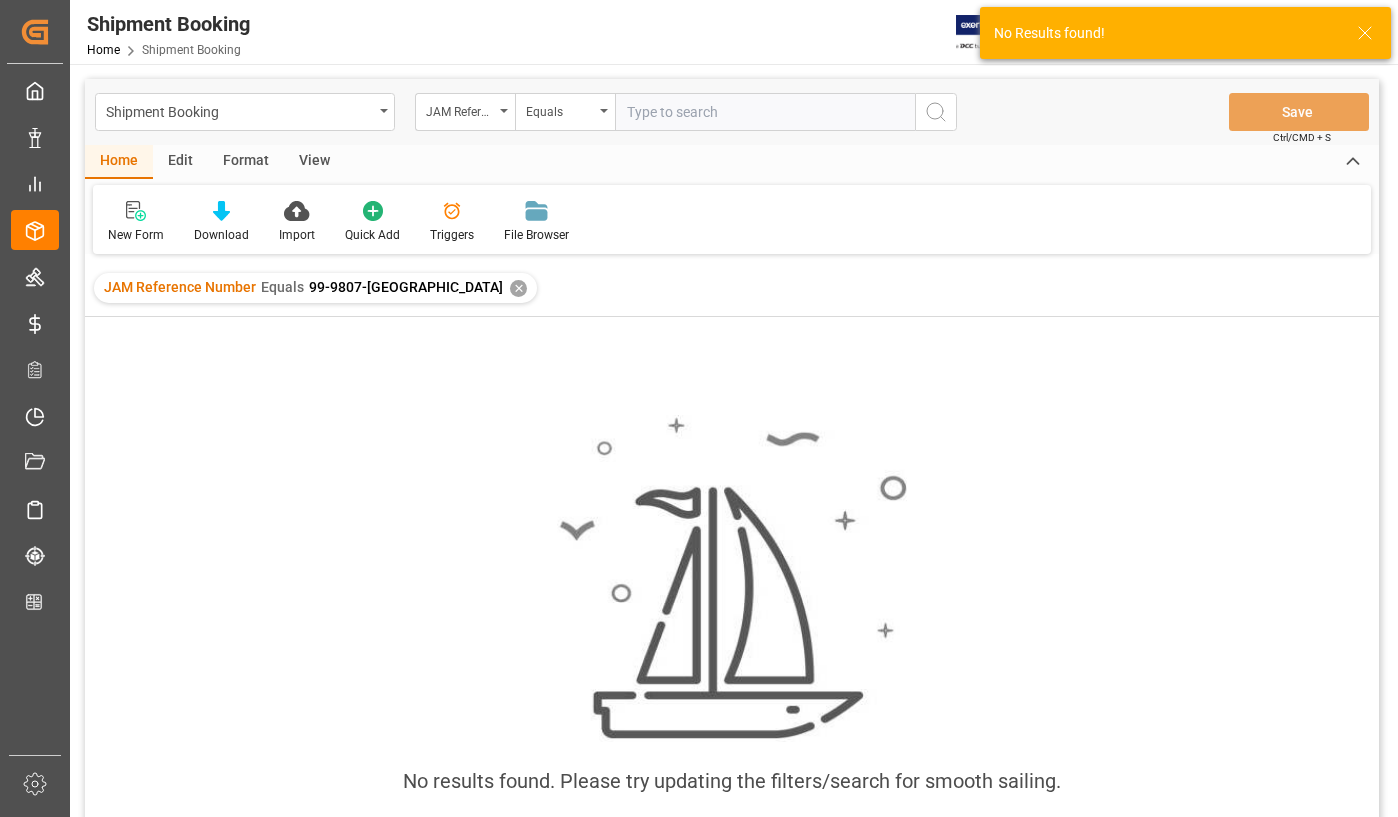 click at bounding box center [765, 112] 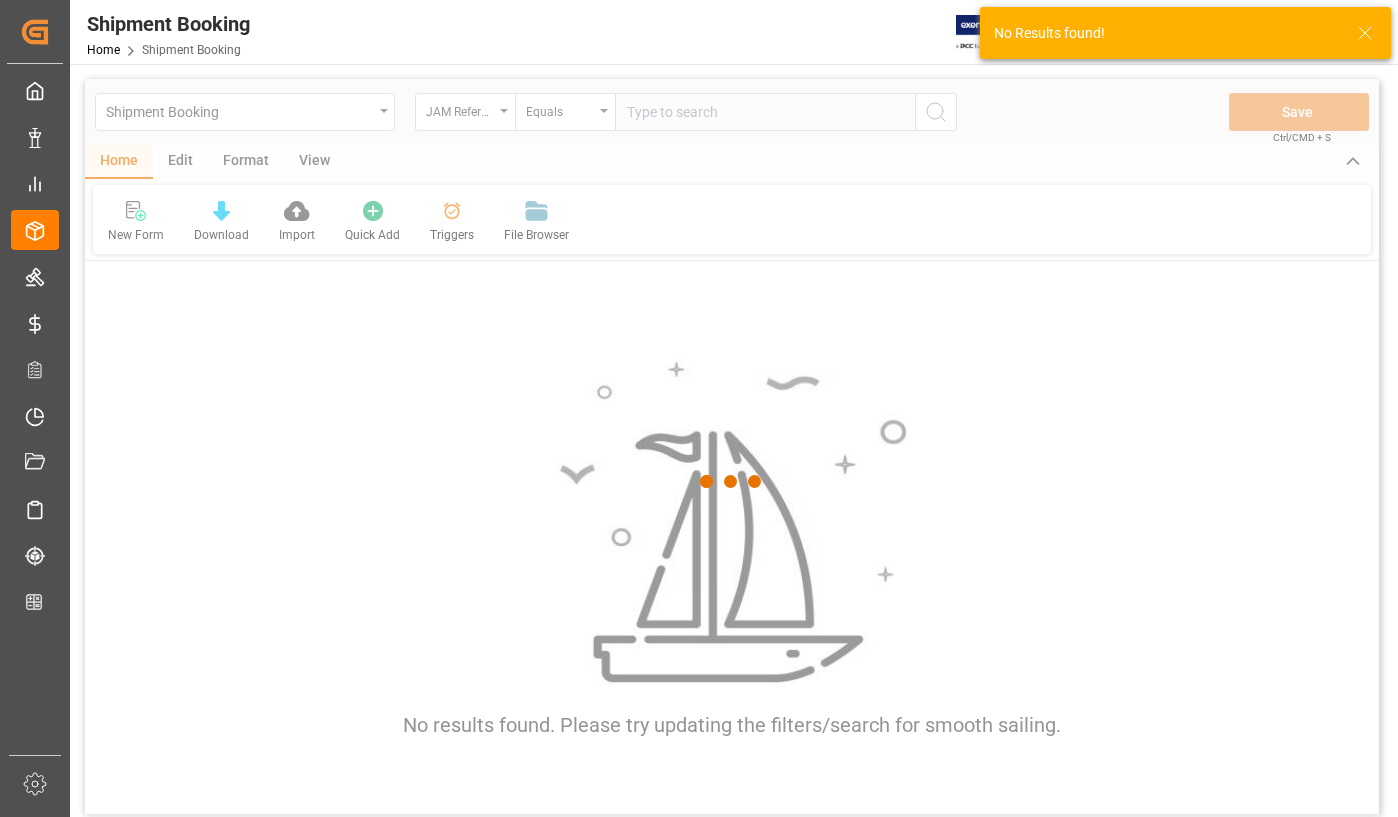 click at bounding box center (732, 481) 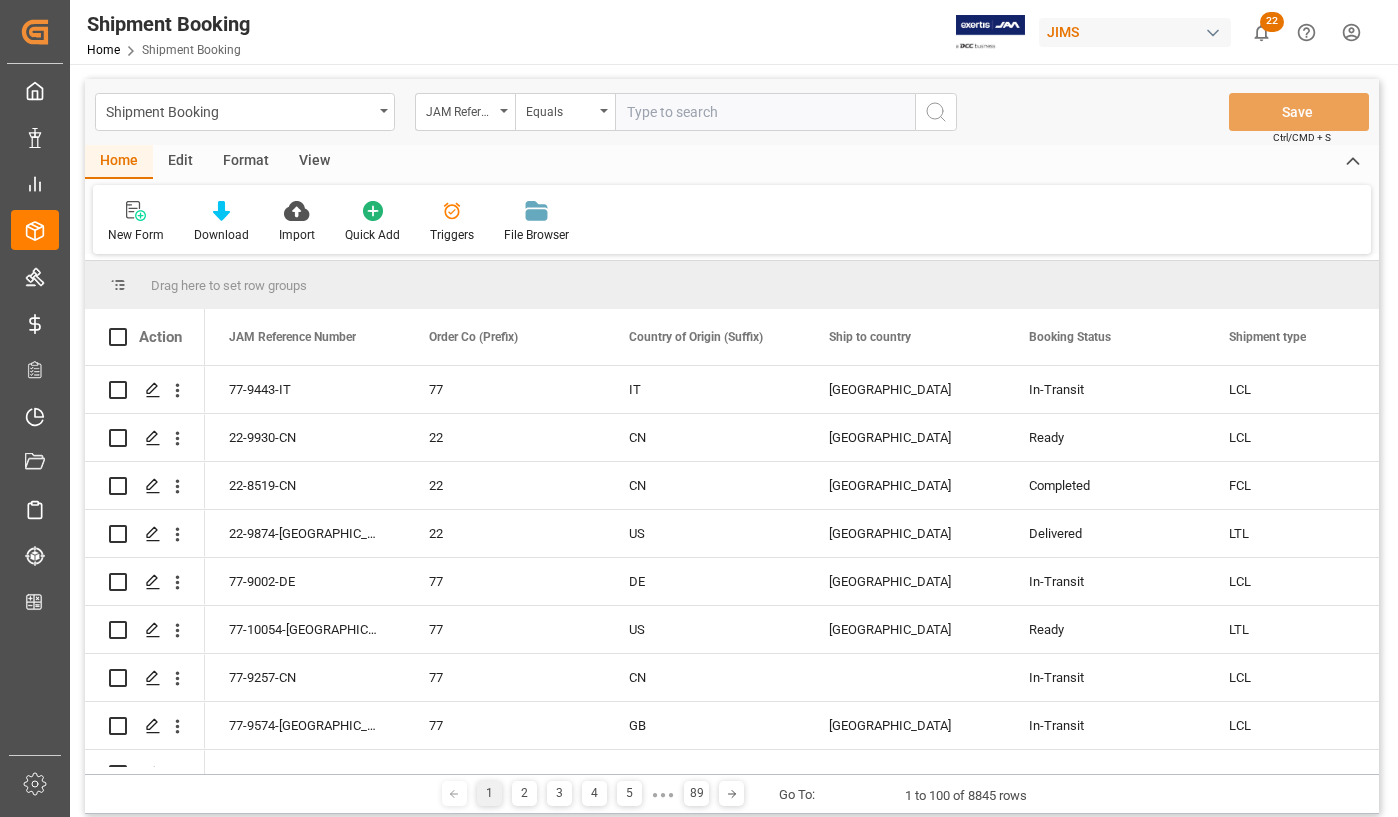 click at bounding box center [765, 112] 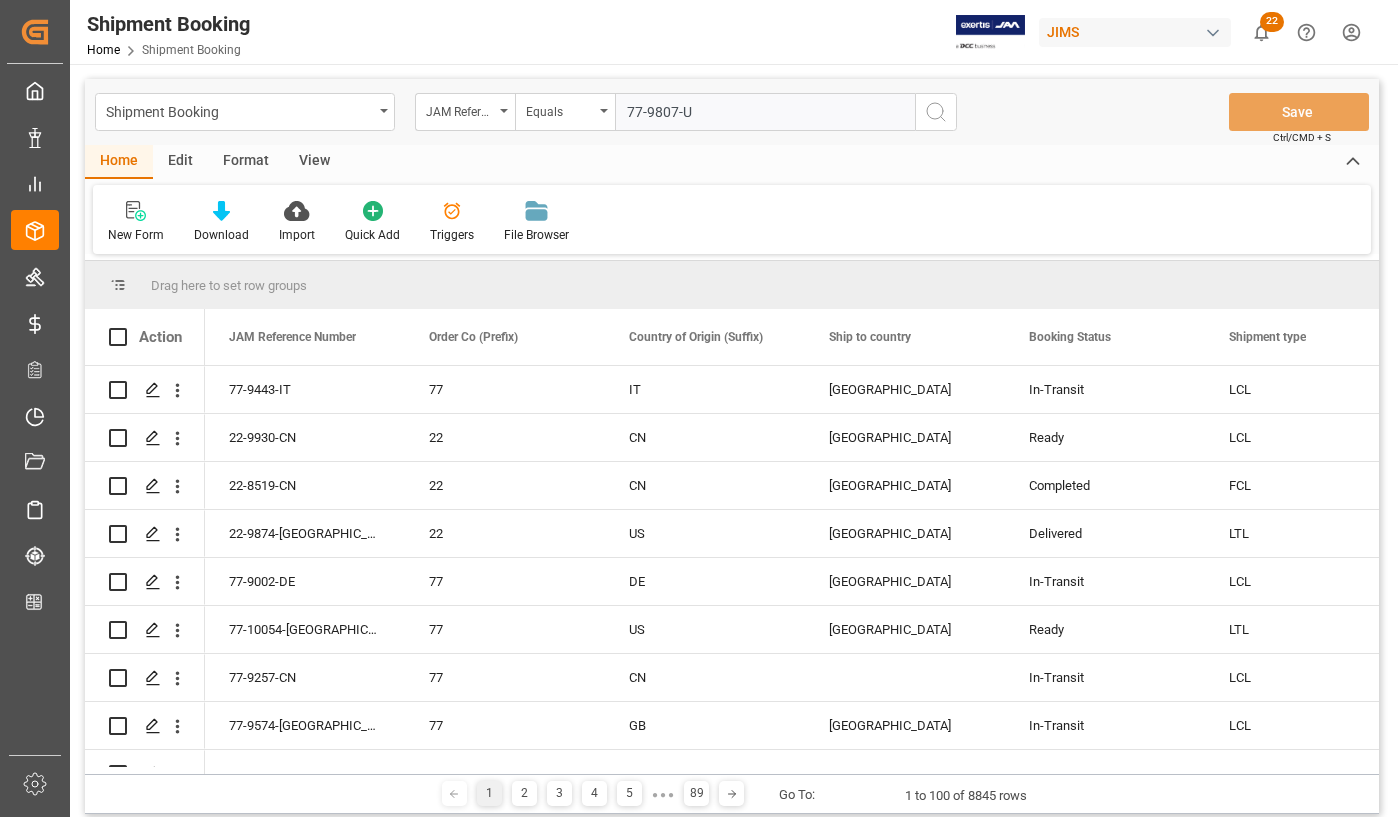 type on "77-9807-US" 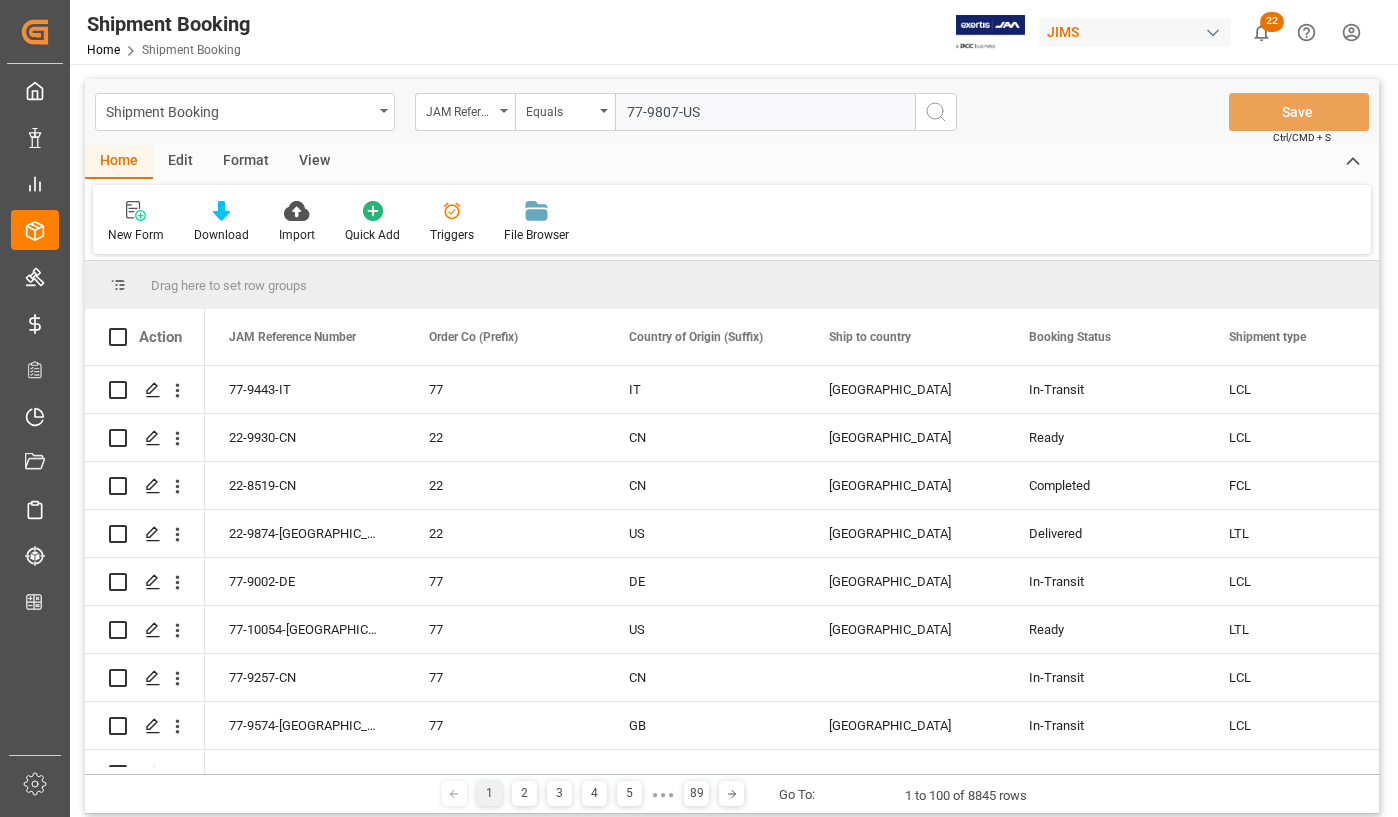 type 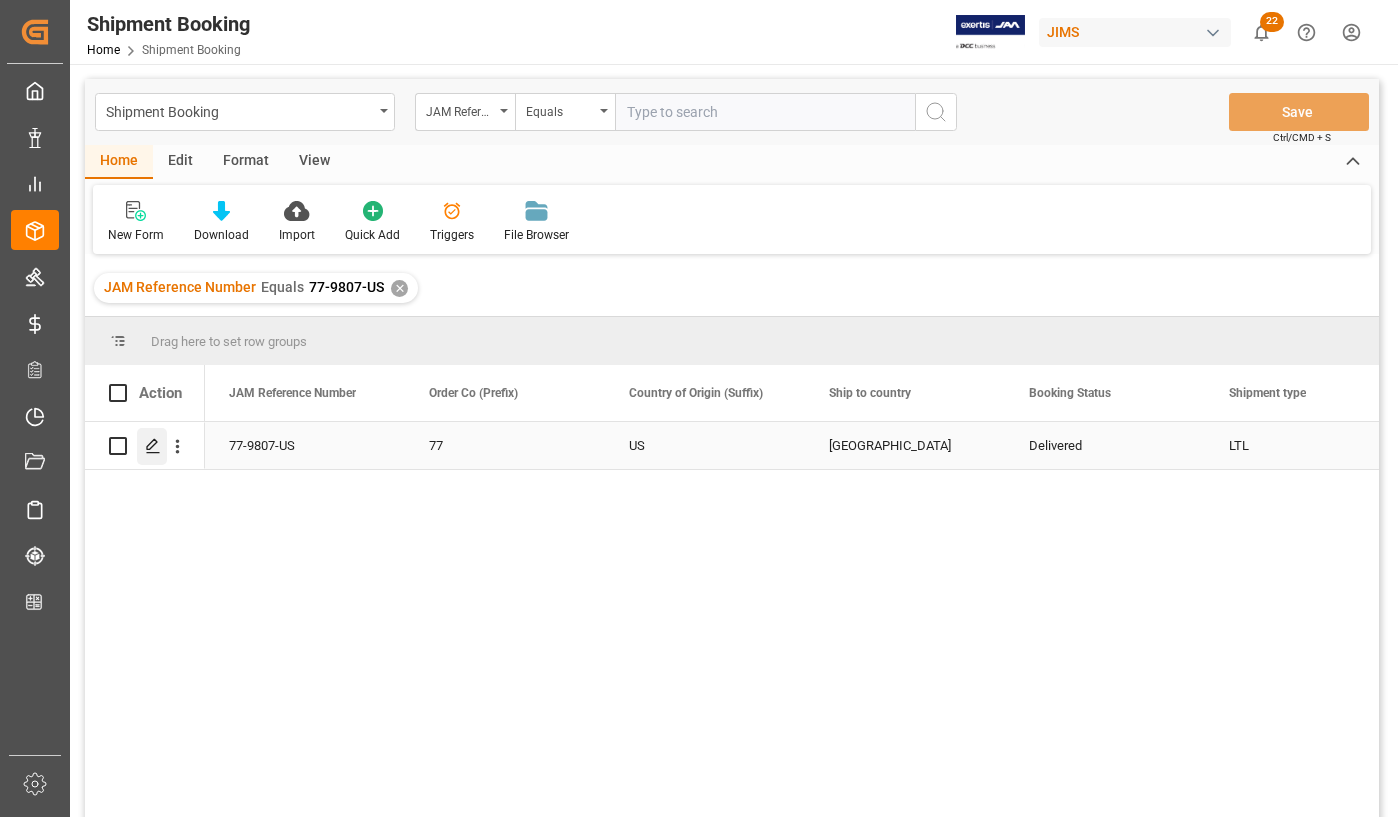 click 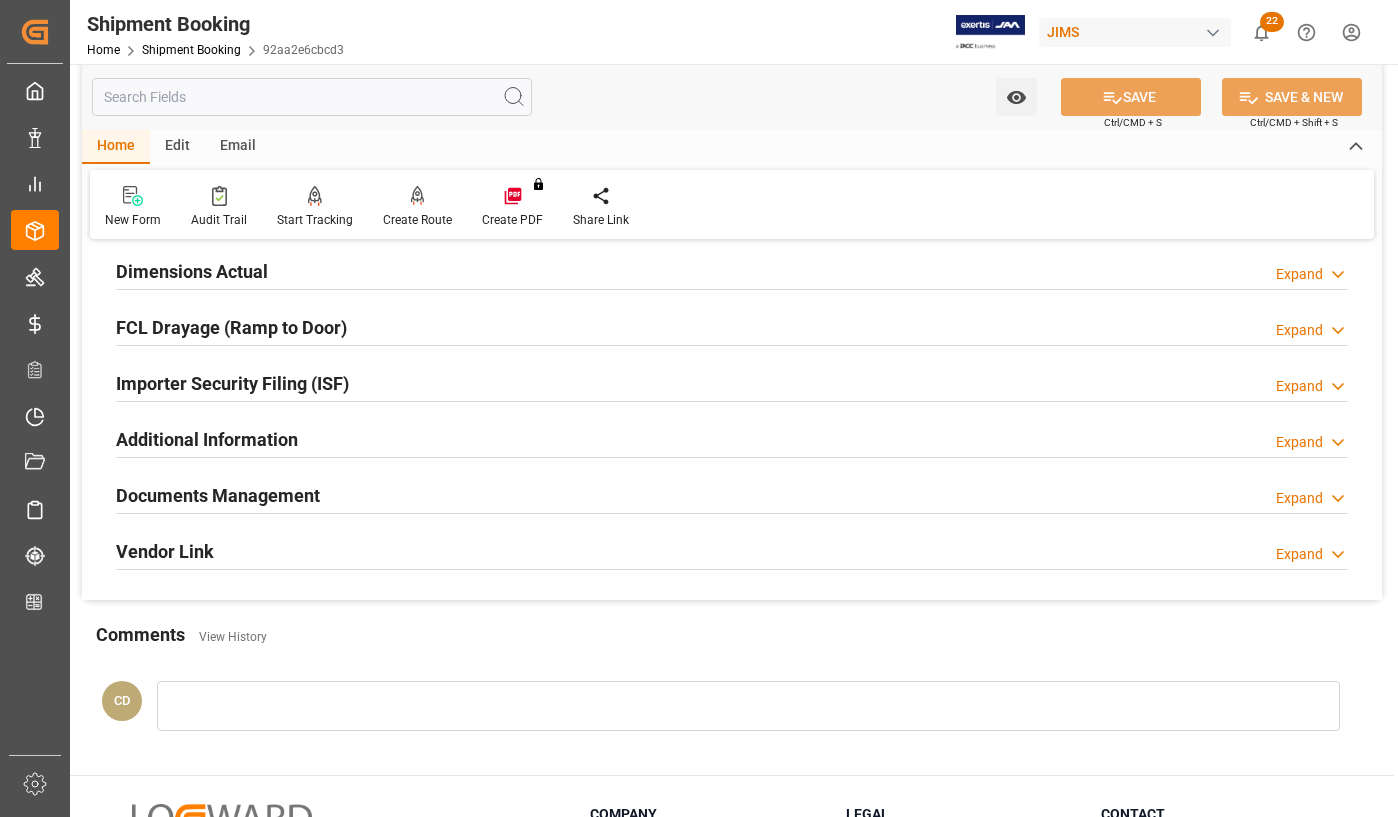 scroll, scrollTop: 684, scrollLeft: 0, axis: vertical 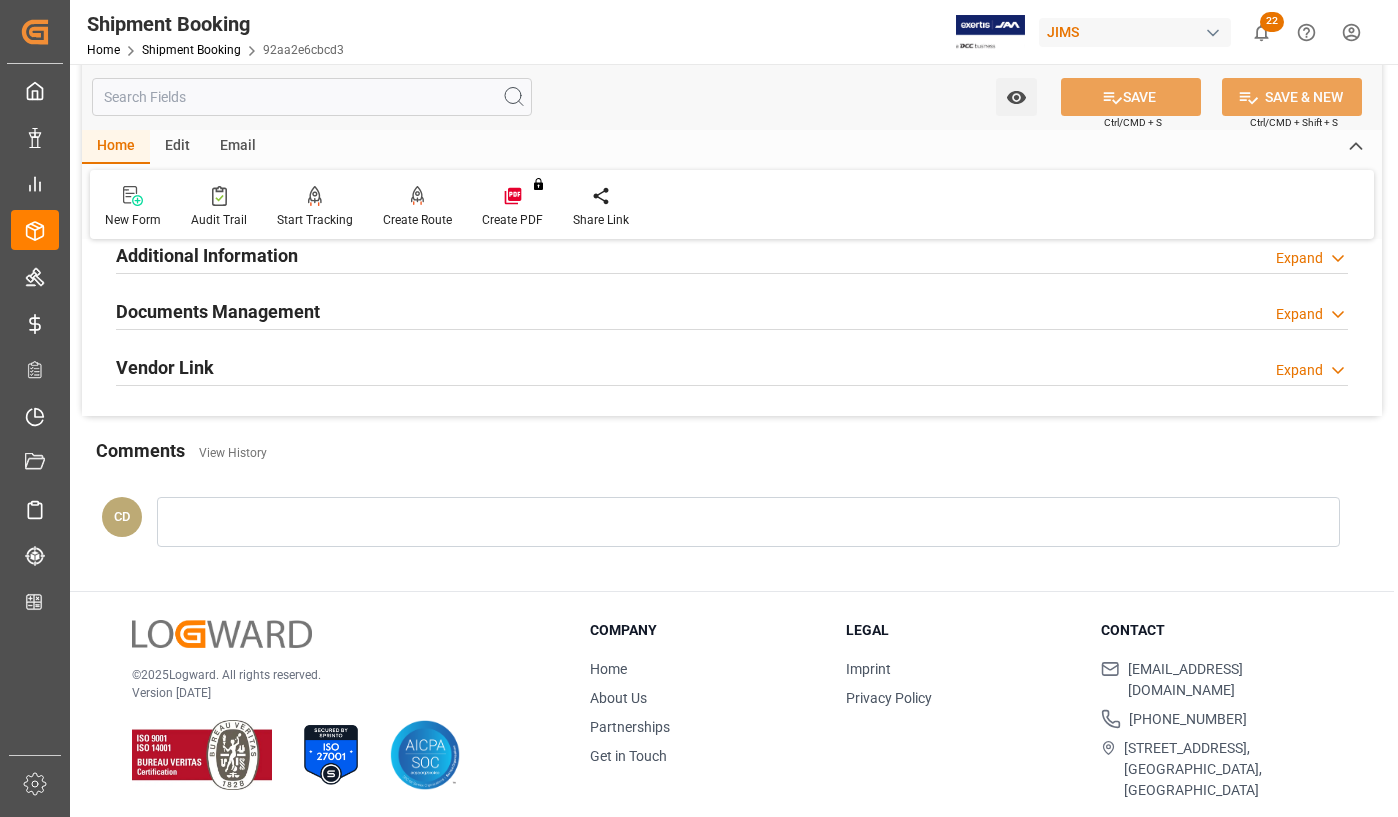 click on "Documents Management" at bounding box center (218, 311) 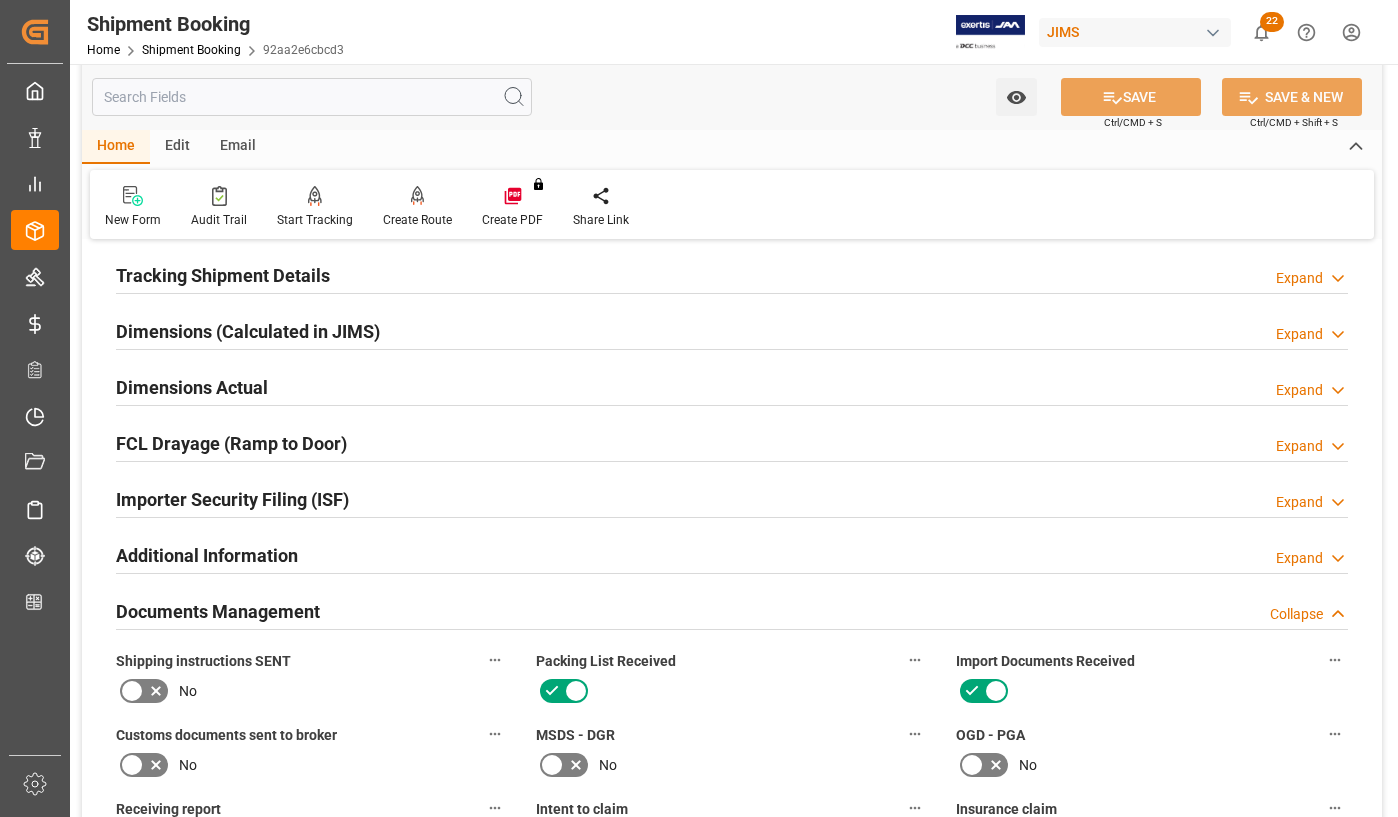 scroll, scrollTop: 84, scrollLeft: 0, axis: vertical 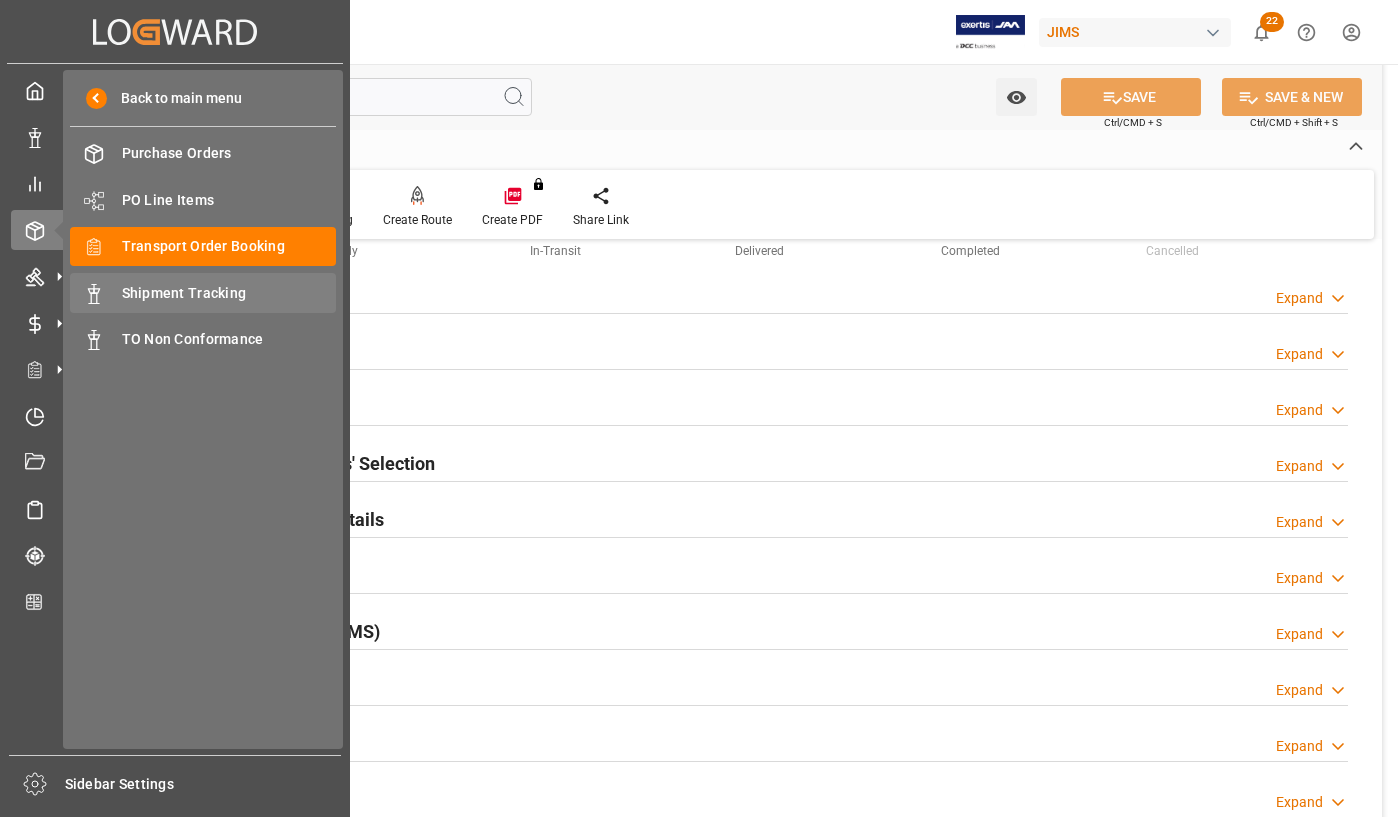 click on "Shipment Tracking" at bounding box center [229, 293] 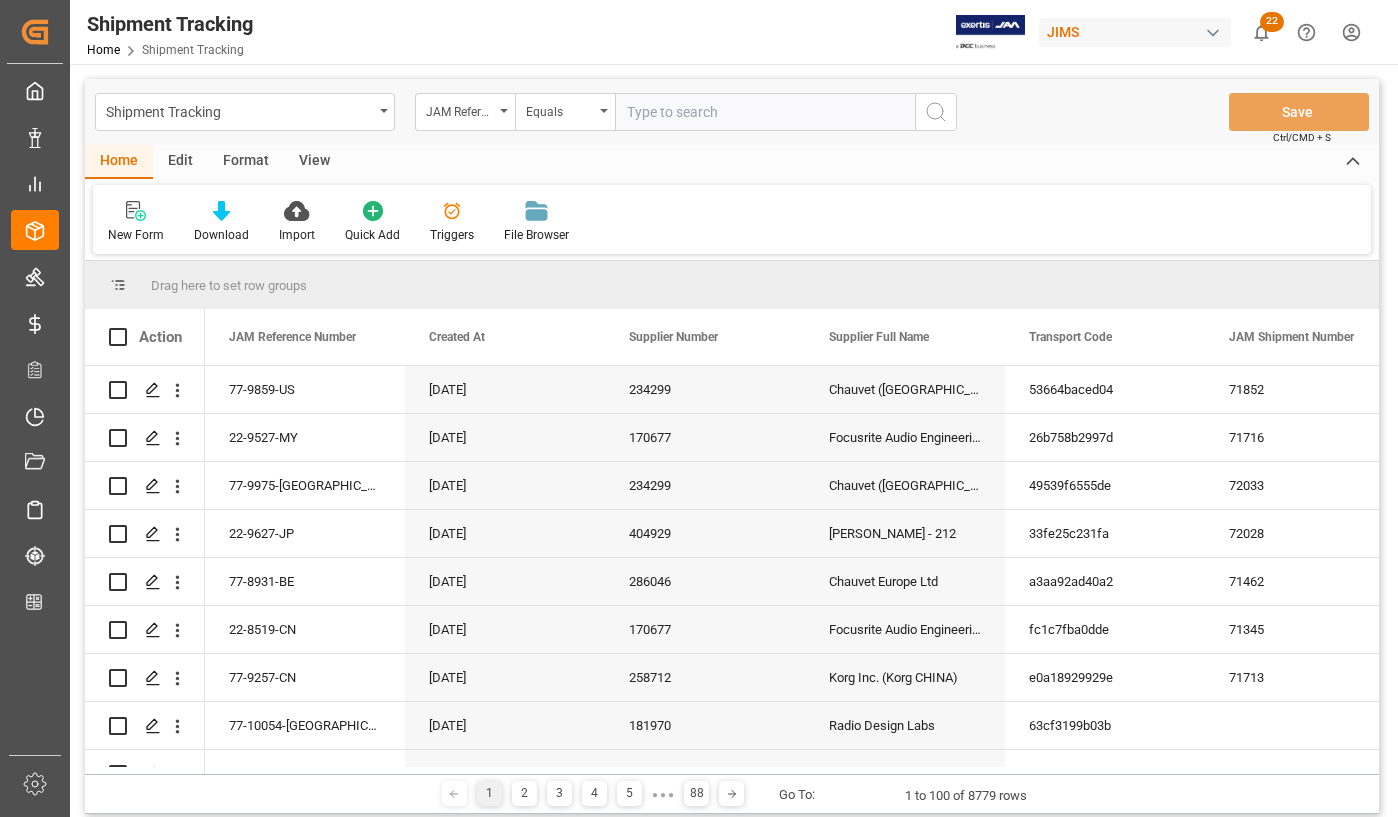 click at bounding box center (765, 112) 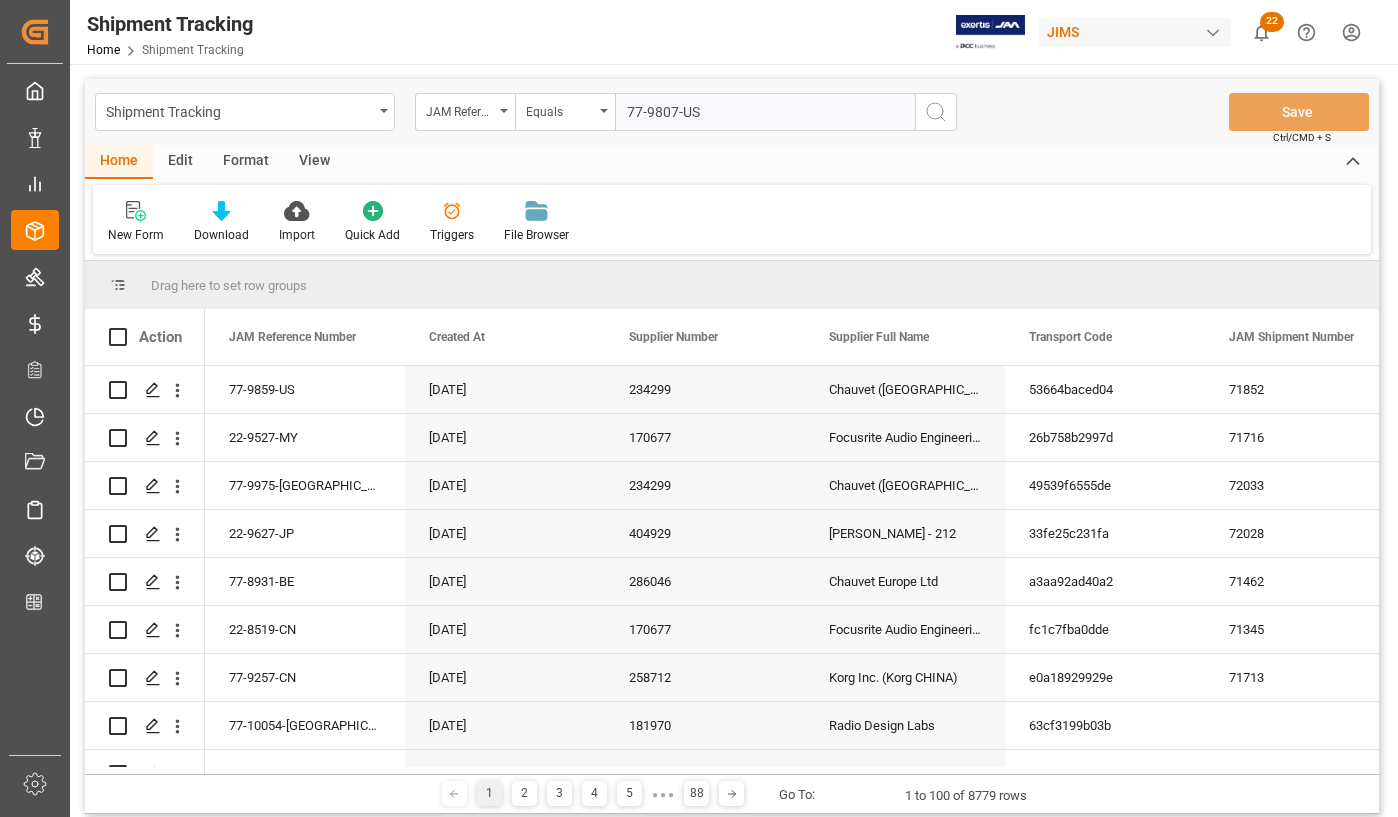 type on "77-9807-US" 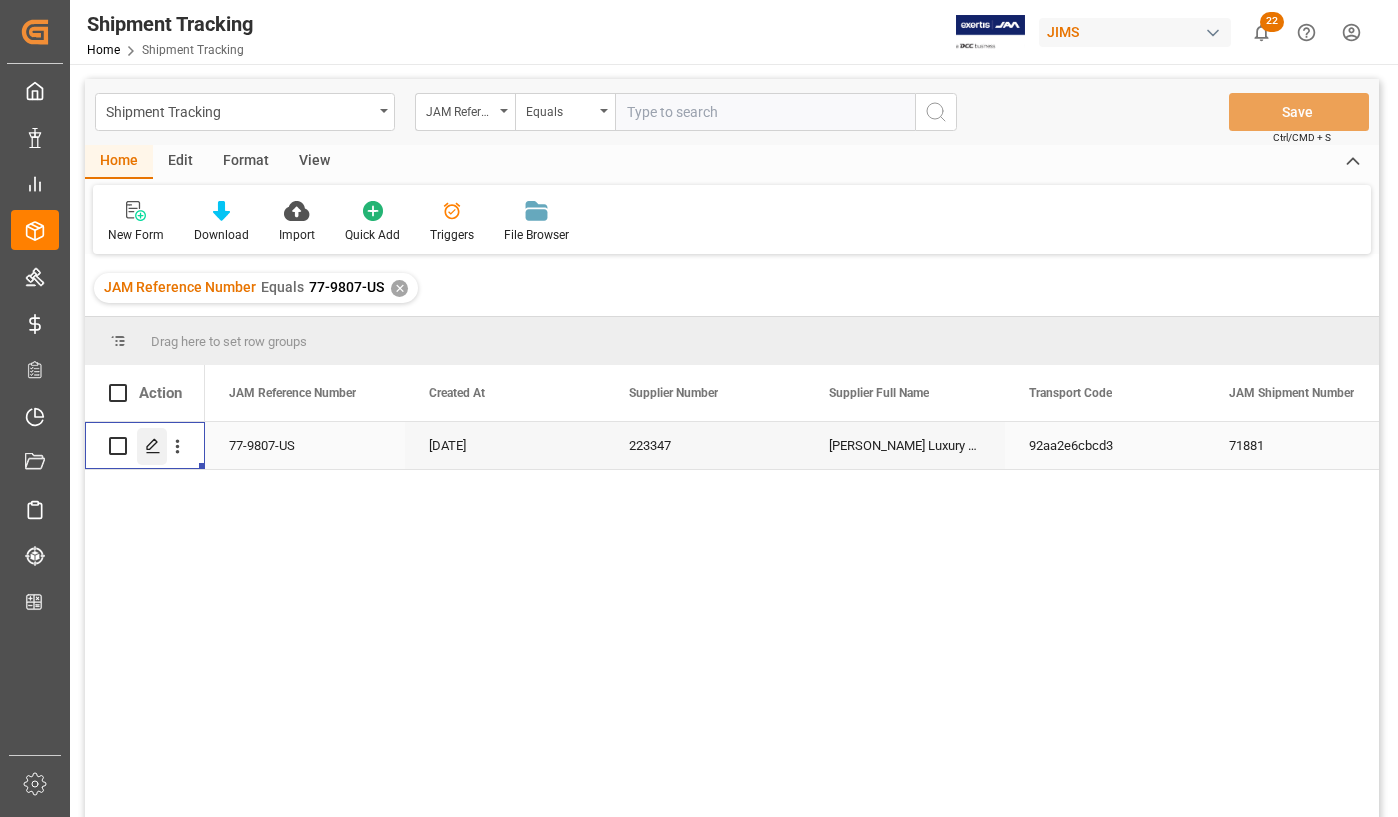 click 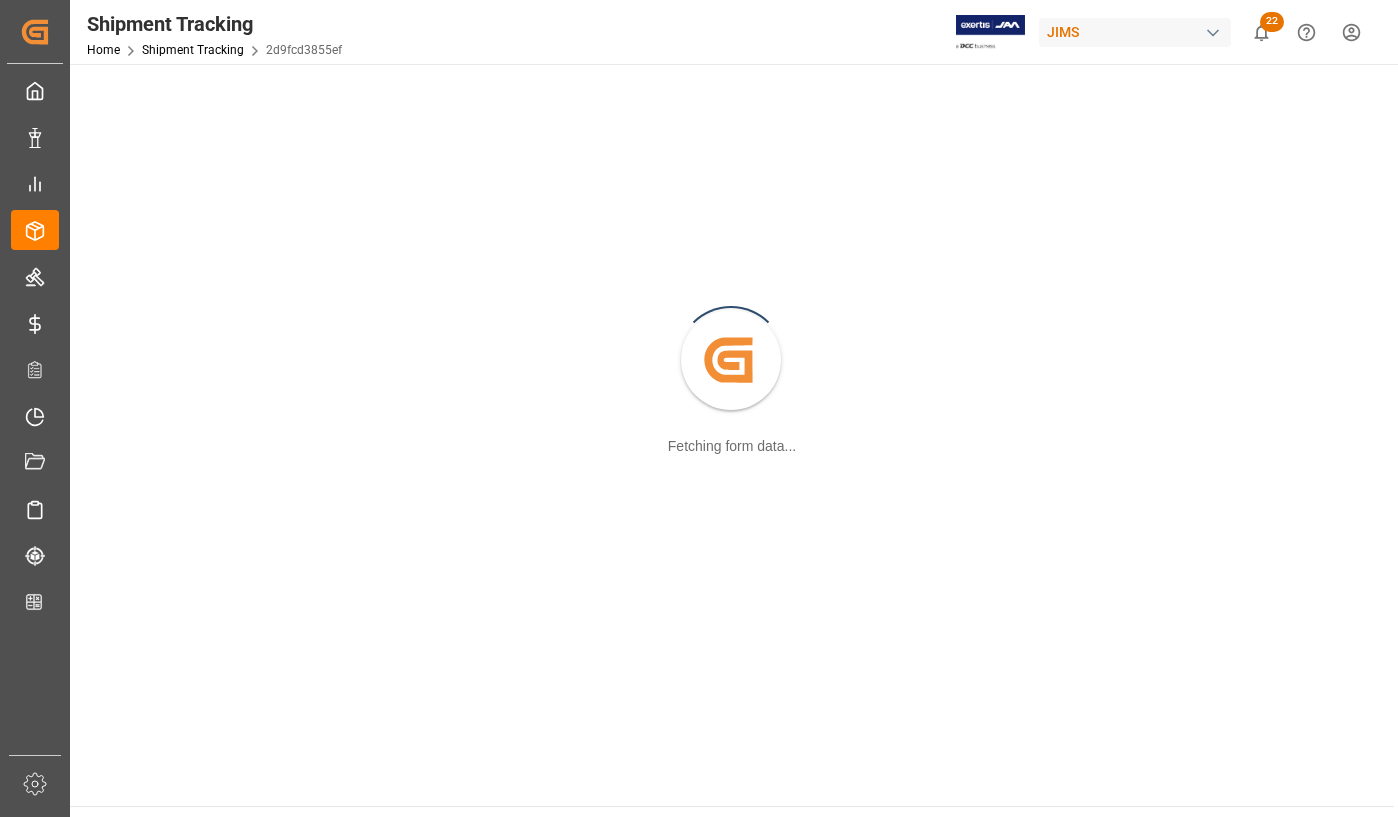 click on "Created by potrace 1.15, written by [PERSON_NAME] [DATE]-[DATE] Fetching form data..." at bounding box center (732, 362) 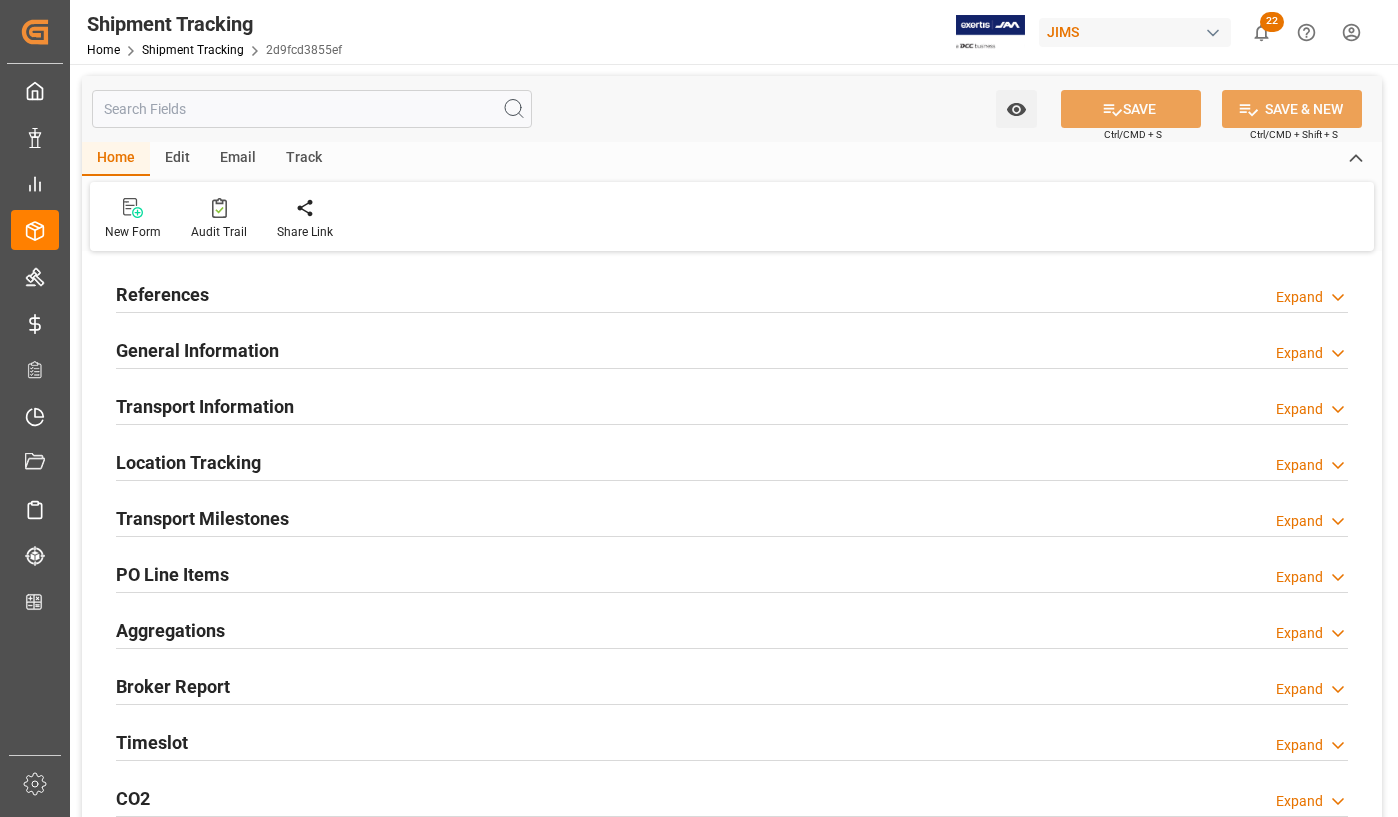 type on "[DATE] 00:00" 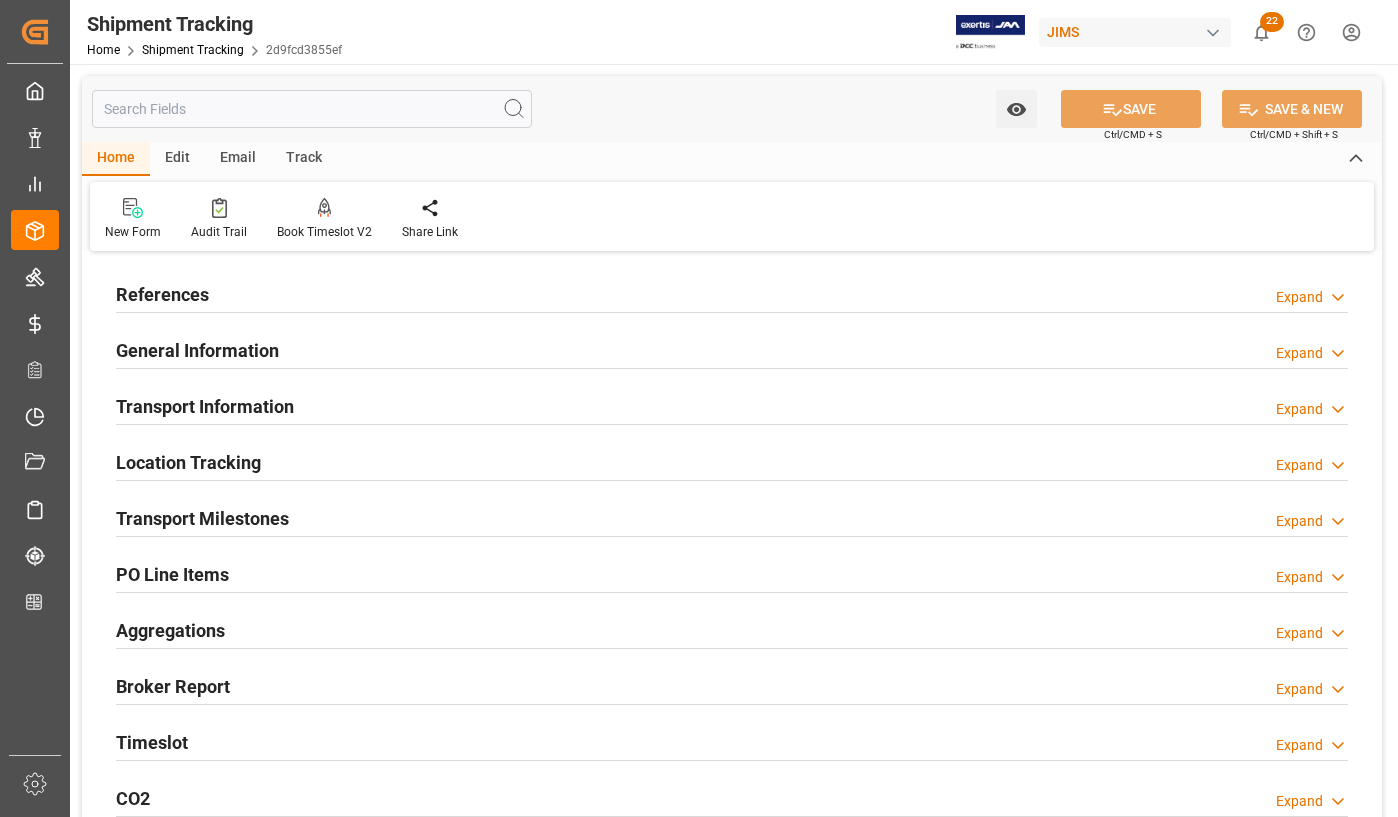 click on "Transport Milestones" at bounding box center [202, 518] 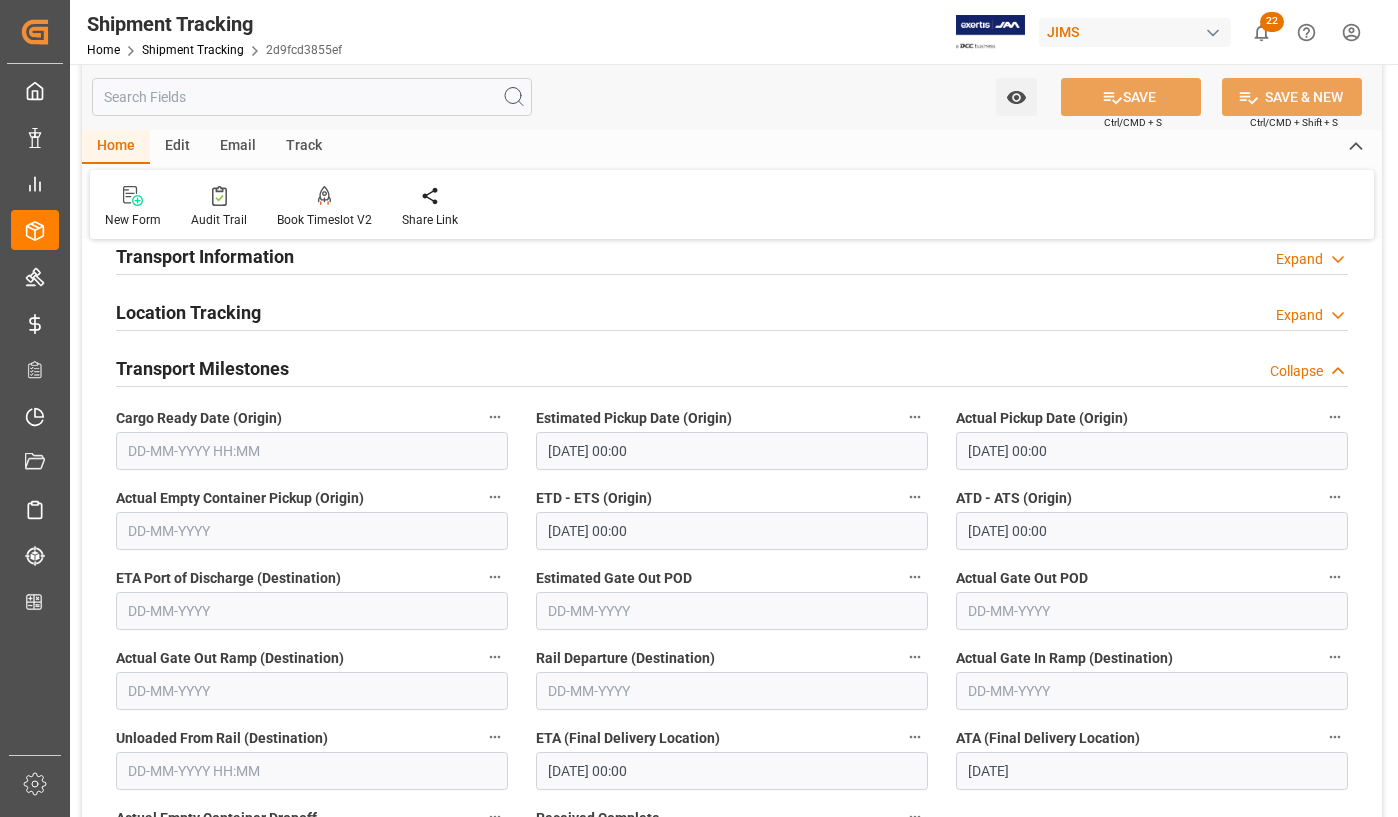 scroll, scrollTop: 0, scrollLeft: 0, axis: both 